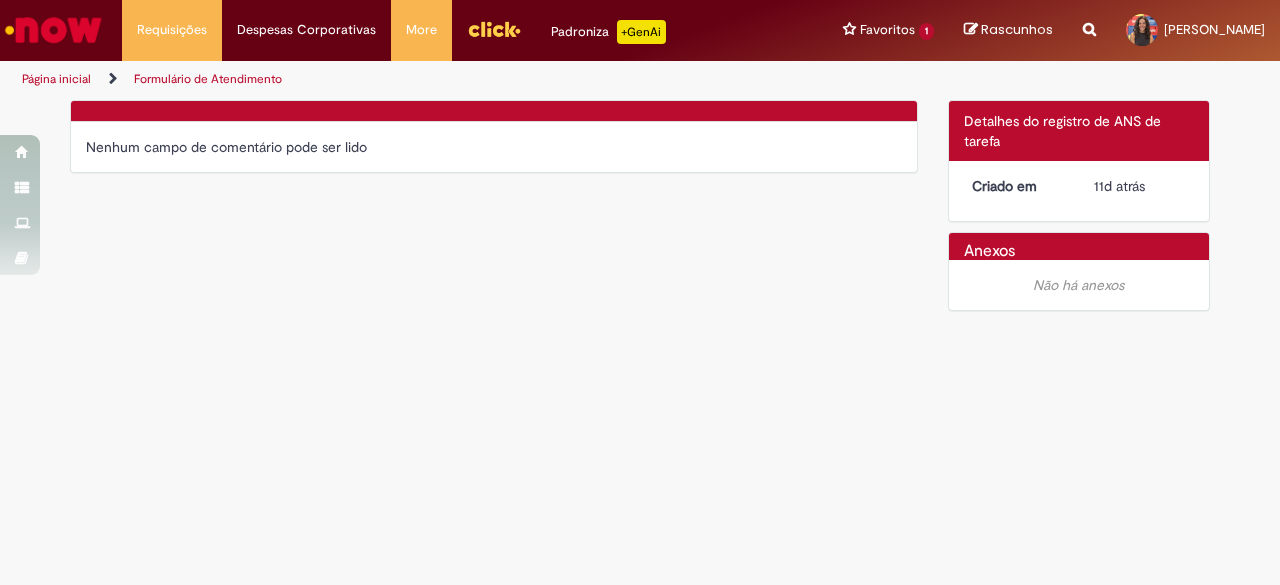 scroll, scrollTop: 0, scrollLeft: 0, axis: both 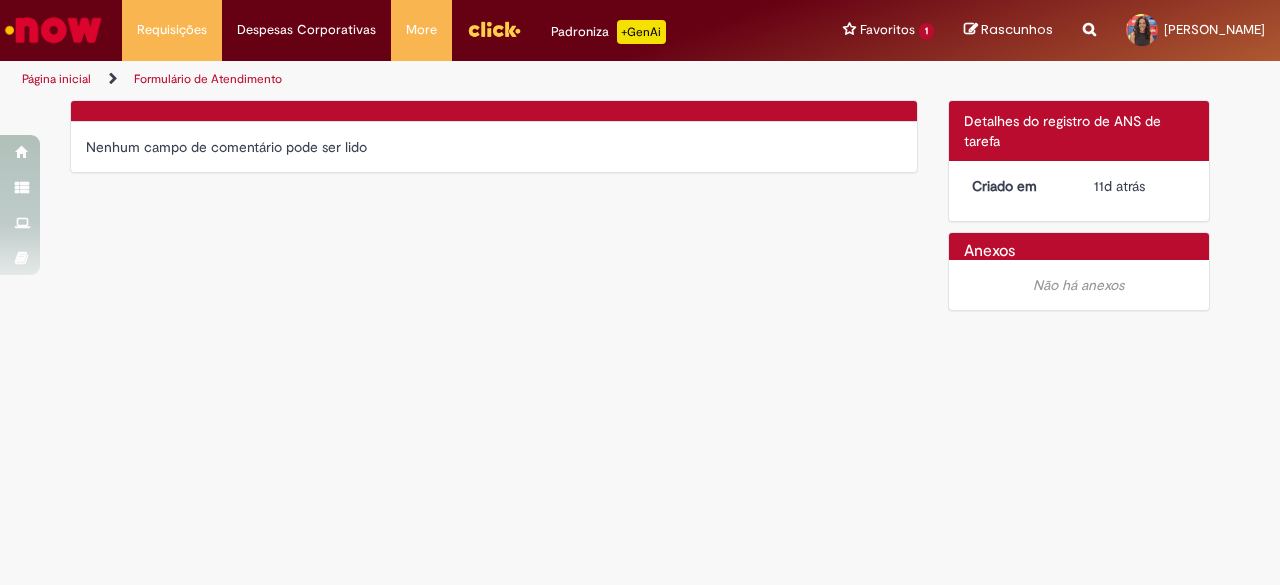 click on "Verificar Código de Barras
Nenhum campo de comentário pode ser lido" at bounding box center [494, 141] 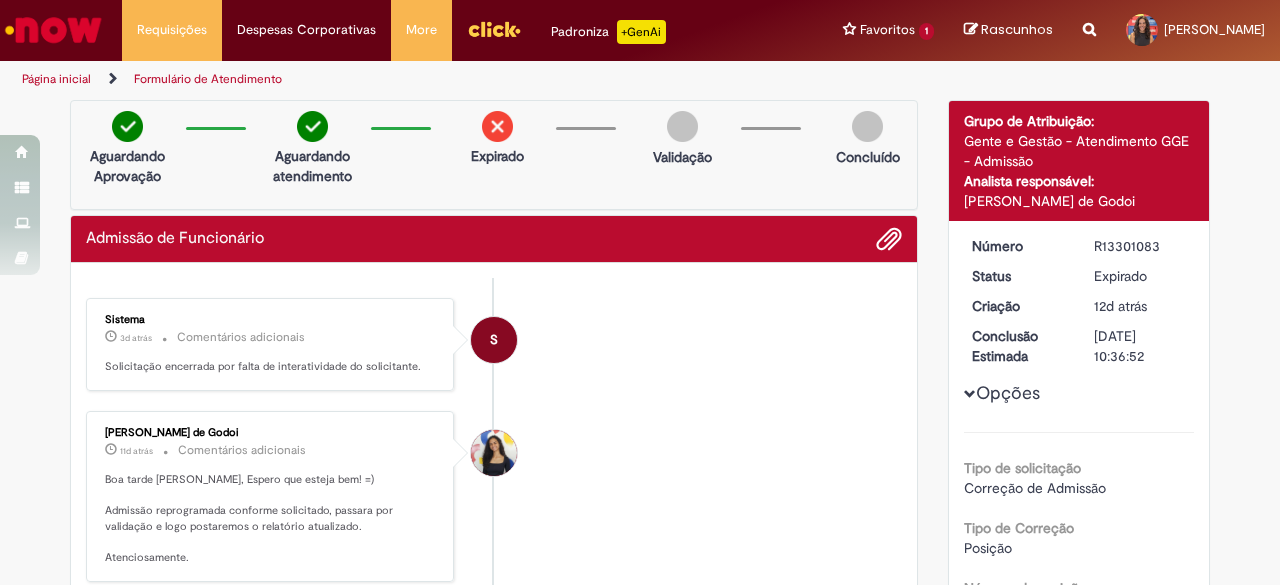 scroll, scrollTop: 0, scrollLeft: 0, axis: both 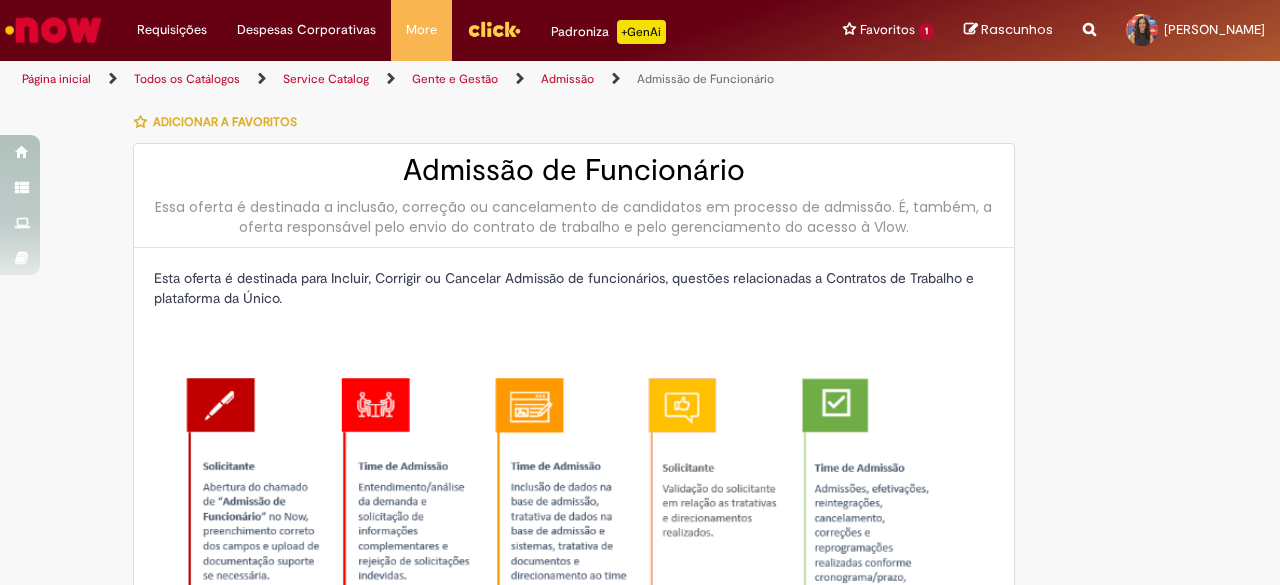 type on "********" 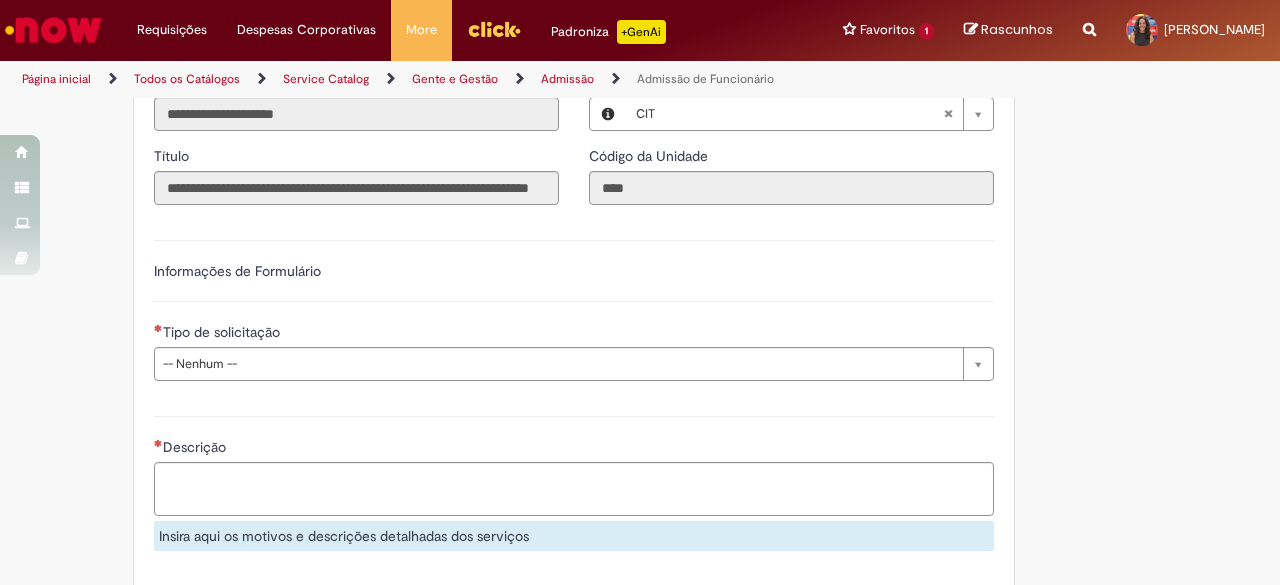 scroll, scrollTop: 1100, scrollLeft: 0, axis: vertical 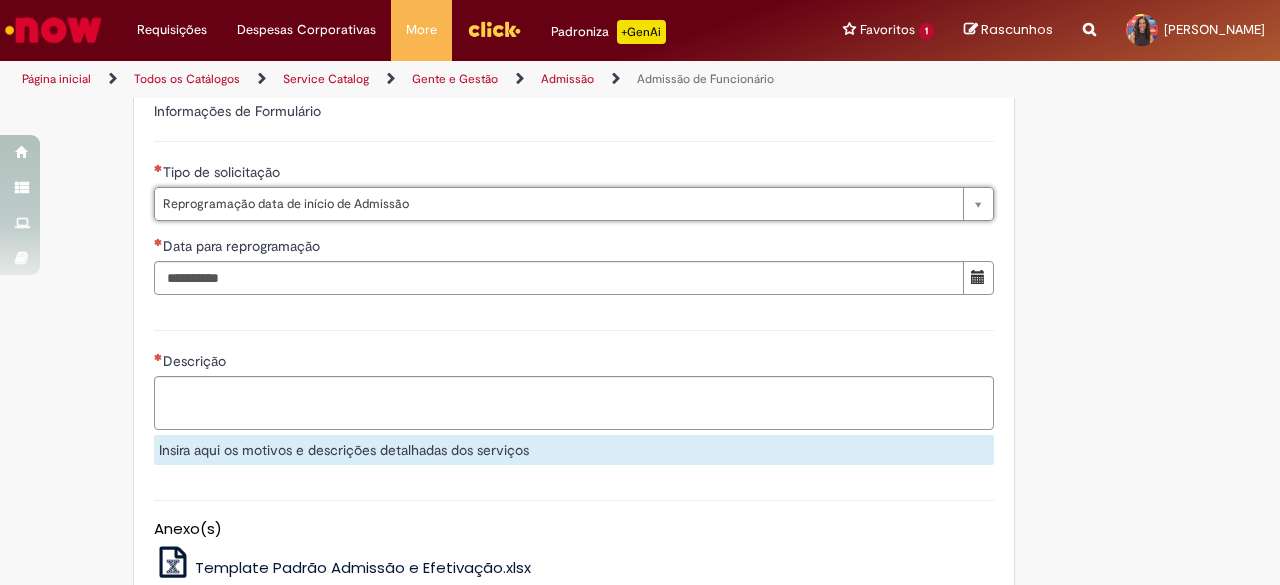 type on "**********" 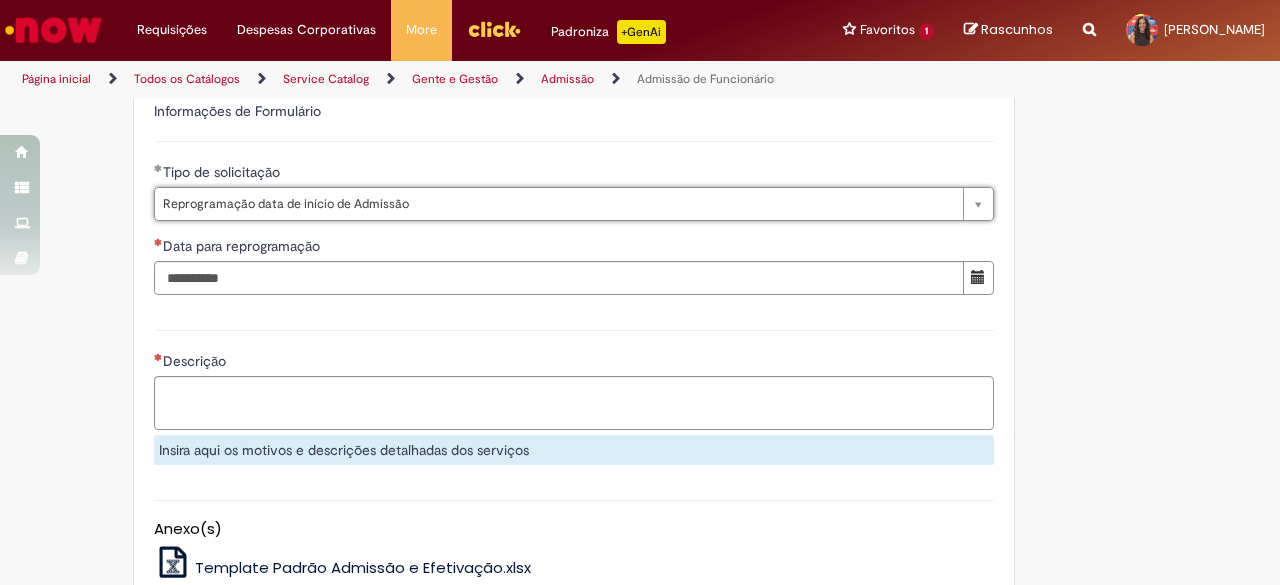 click on "Data para reprogramação" at bounding box center (574, 248) 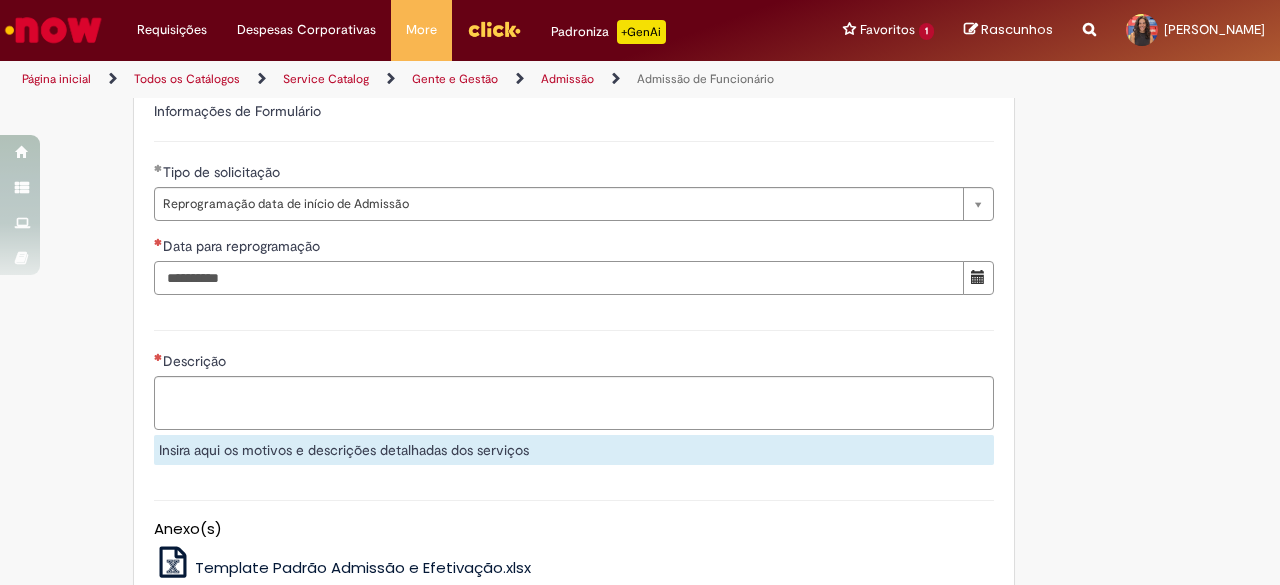click on "Data para reprogramação" at bounding box center (559, 278) 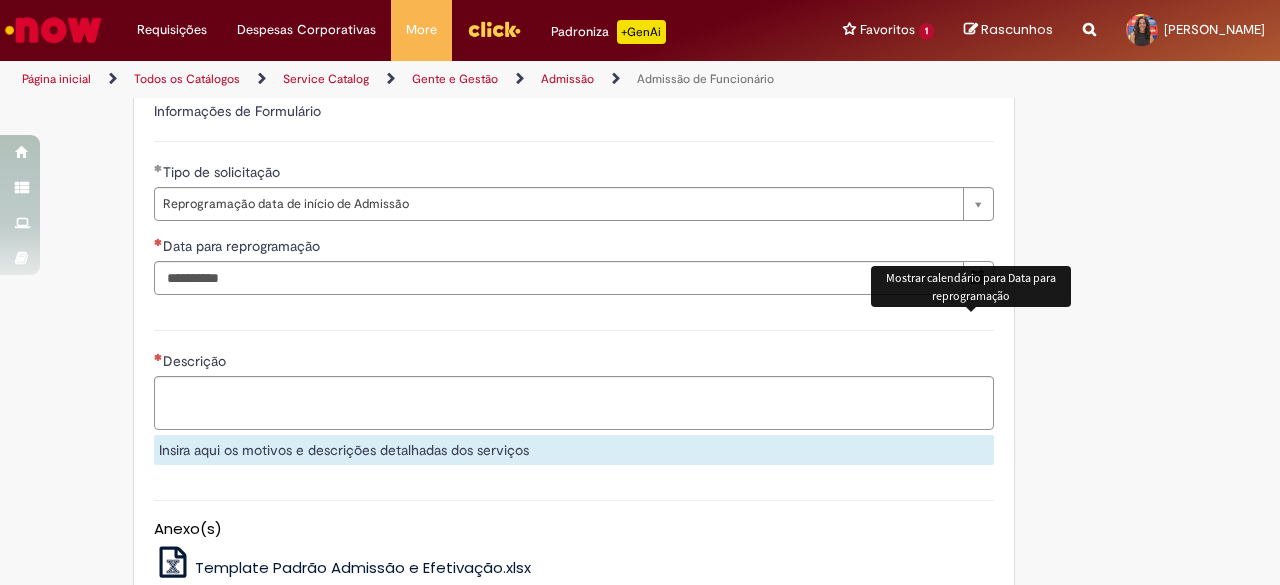 click at bounding box center (978, 277) 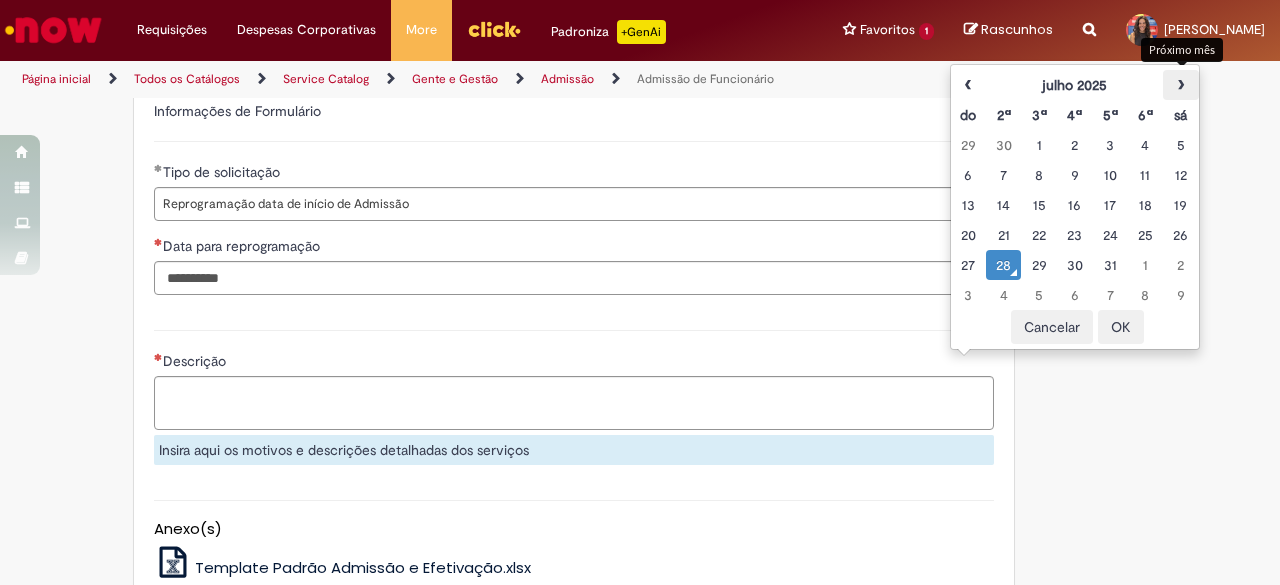 click on "›" at bounding box center (1180, 85) 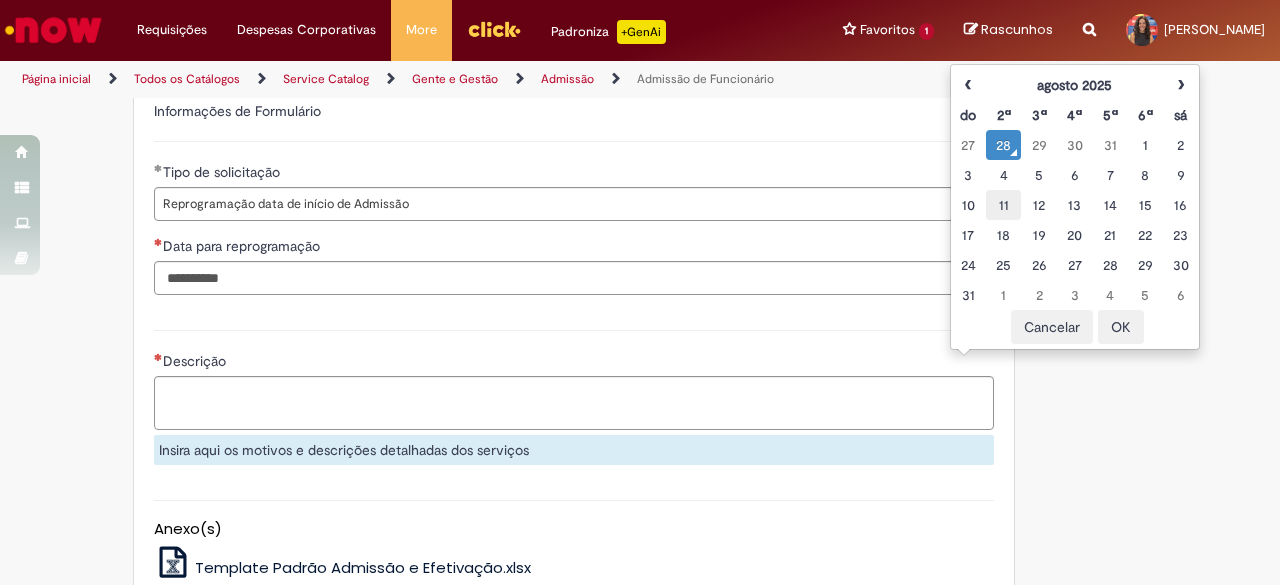 click on "11" at bounding box center (1003, 205) 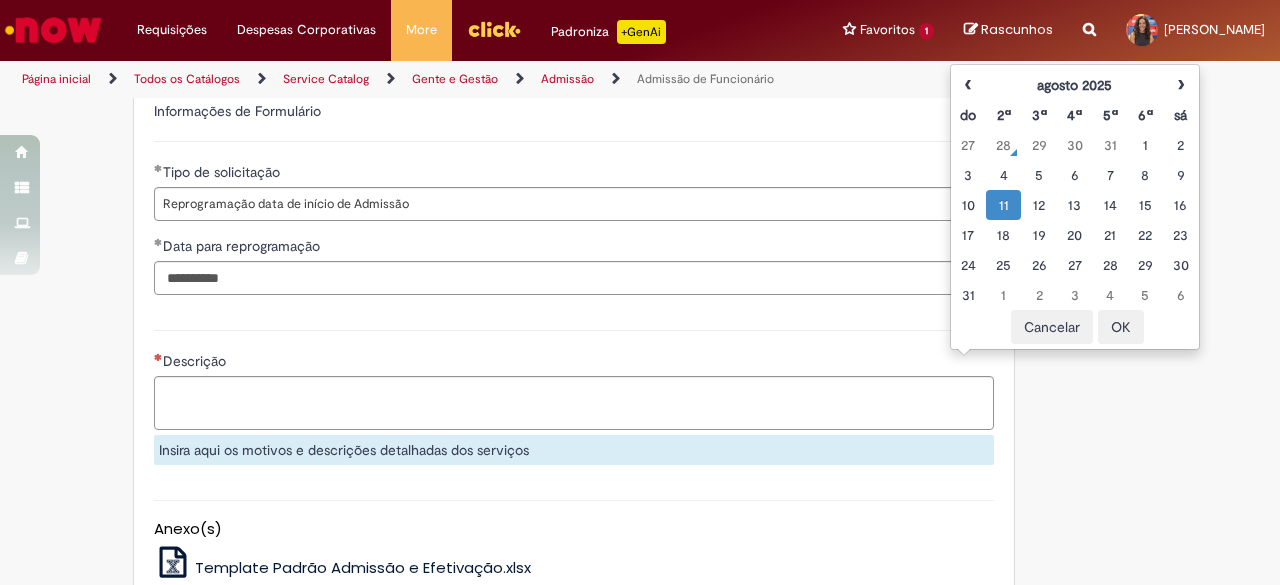 click on "Descrição Insira aqui os motivos e descrições detalhadas dos serviços" at bounding box center [574, 394] 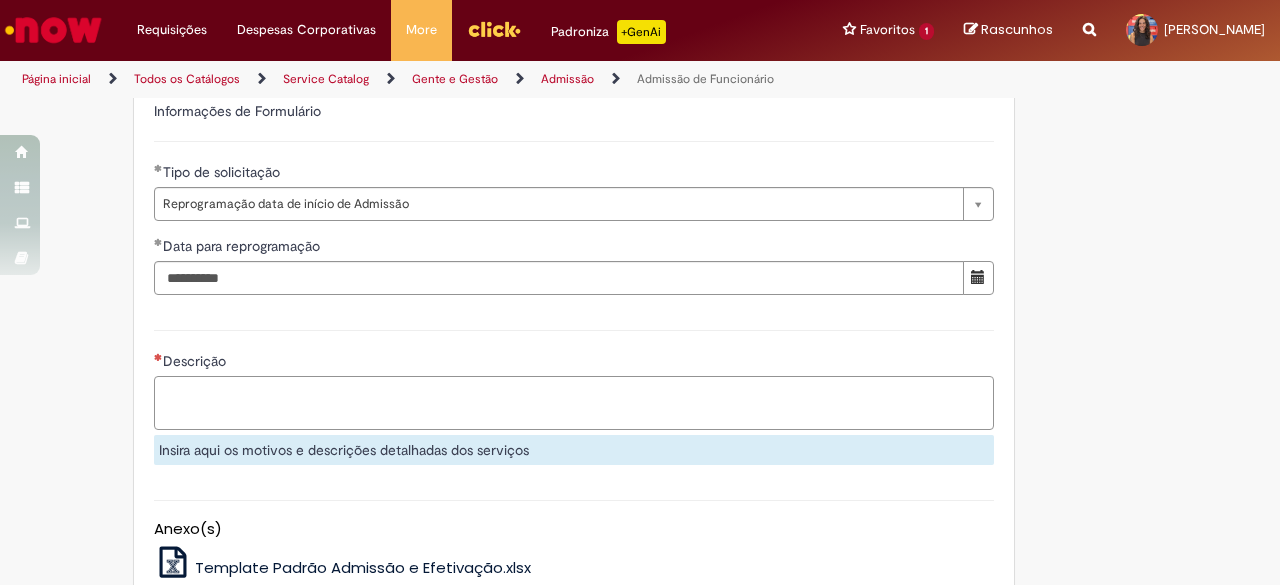click on "Descrição" at bounding box center [574, 402] 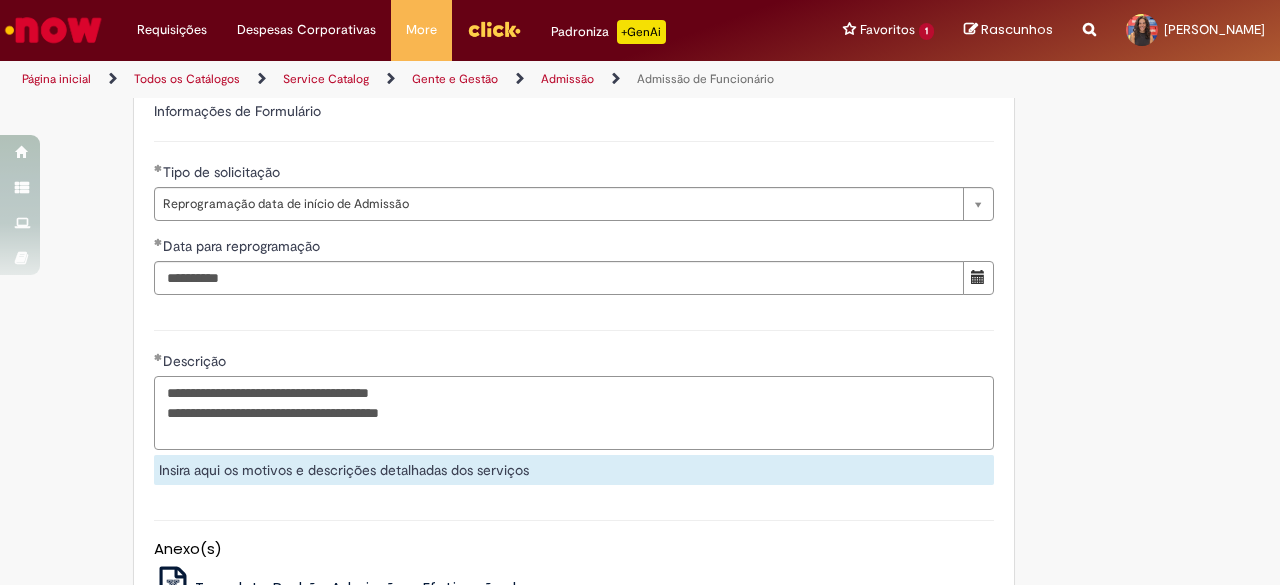 click on "**********" at bounding box center [574, 412] 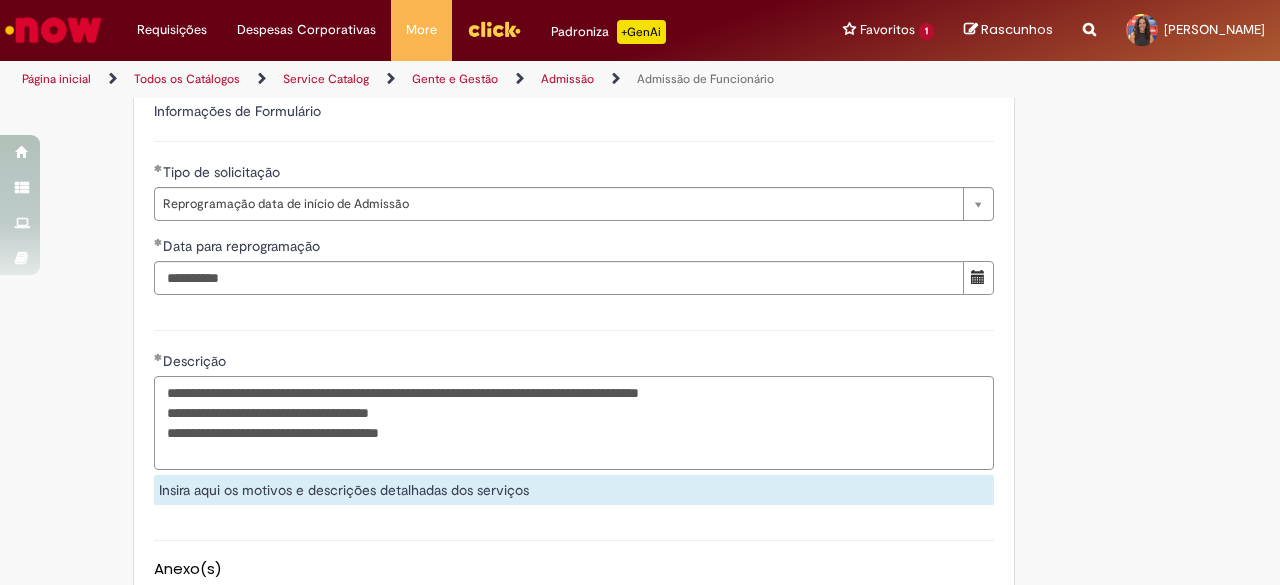 click on "**********" at bounding box center (574, 422) 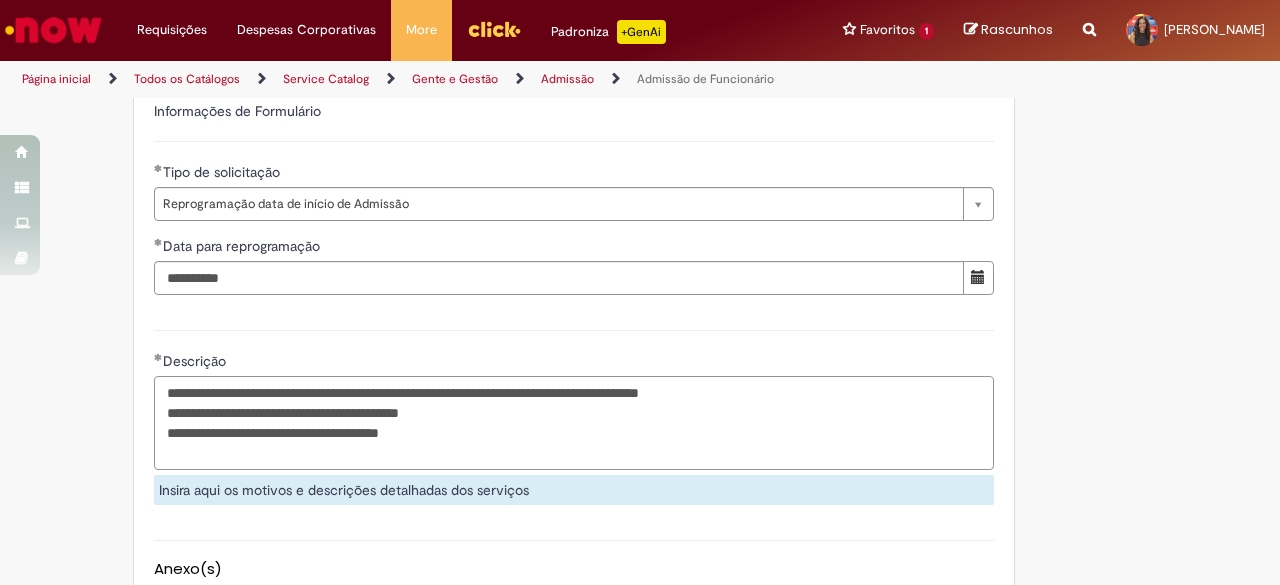 click on "**********" at bounding box center (574, 422) 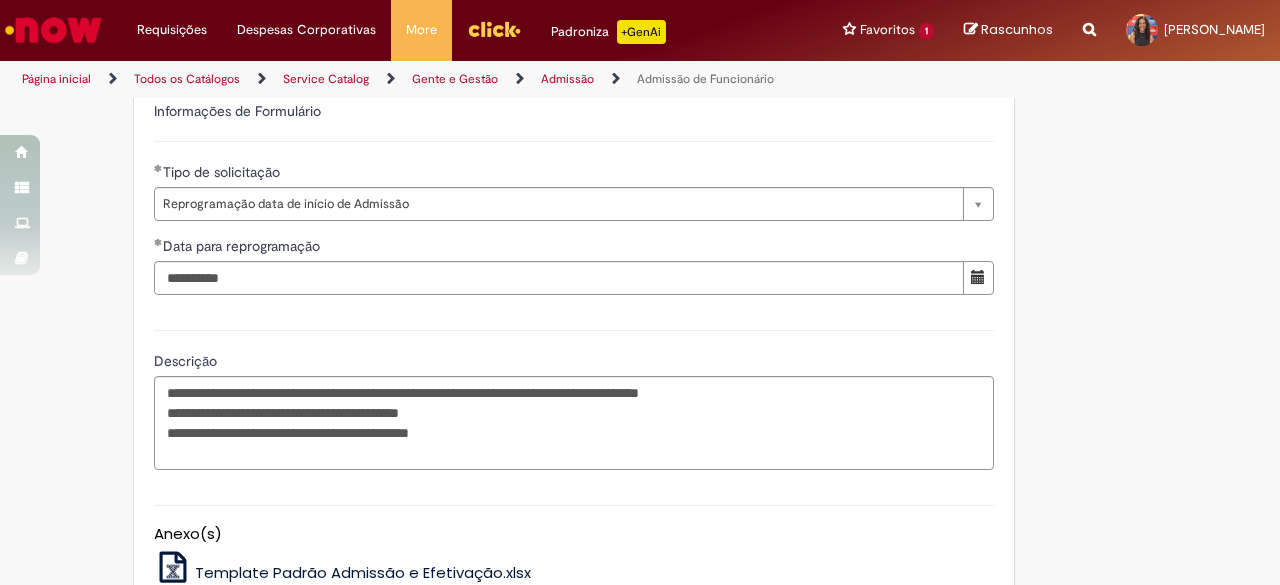 click on "**********" at bounding box center [640, -99] 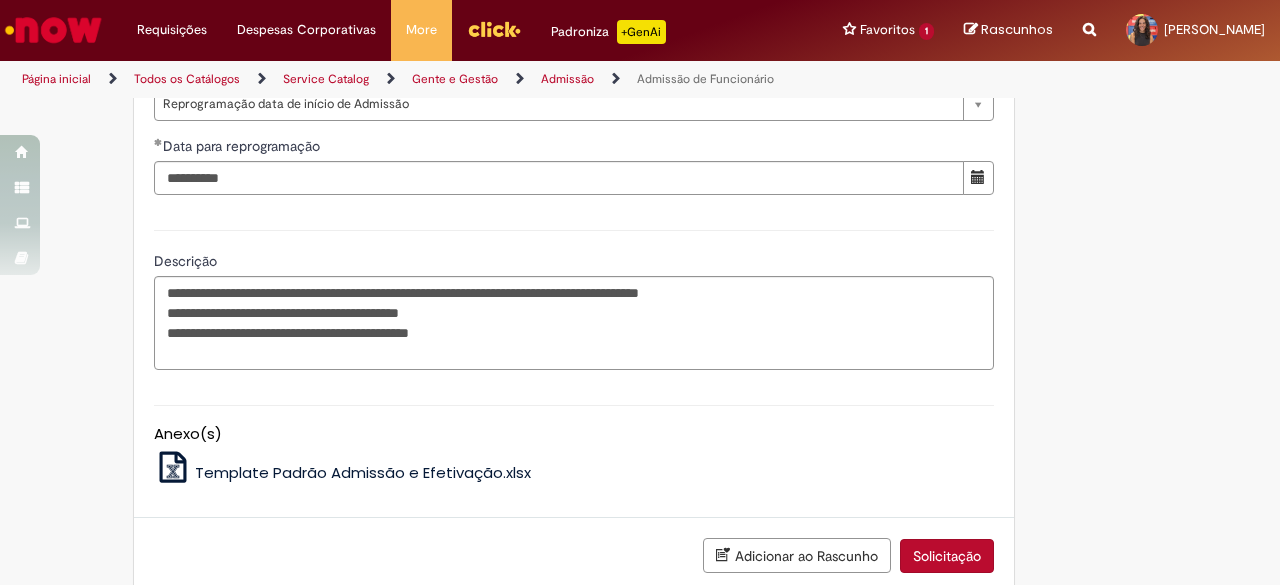 scroll, scrollTop: 1300, scrollLeft: 0, axis: vertical 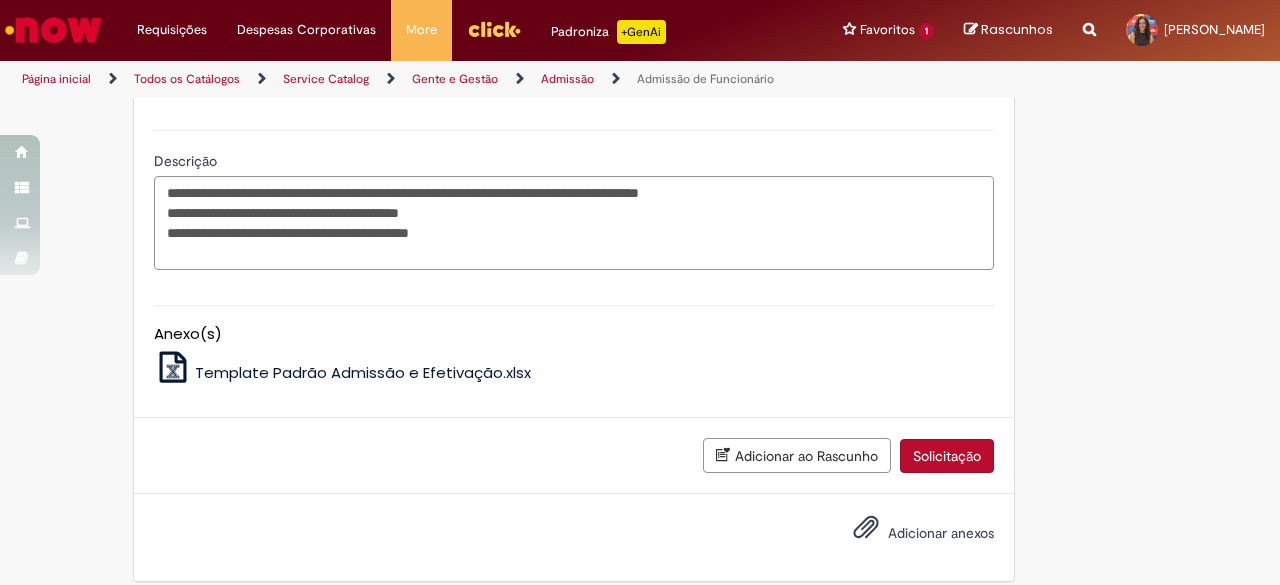 click on "**********" at bounding box center [574, 222] 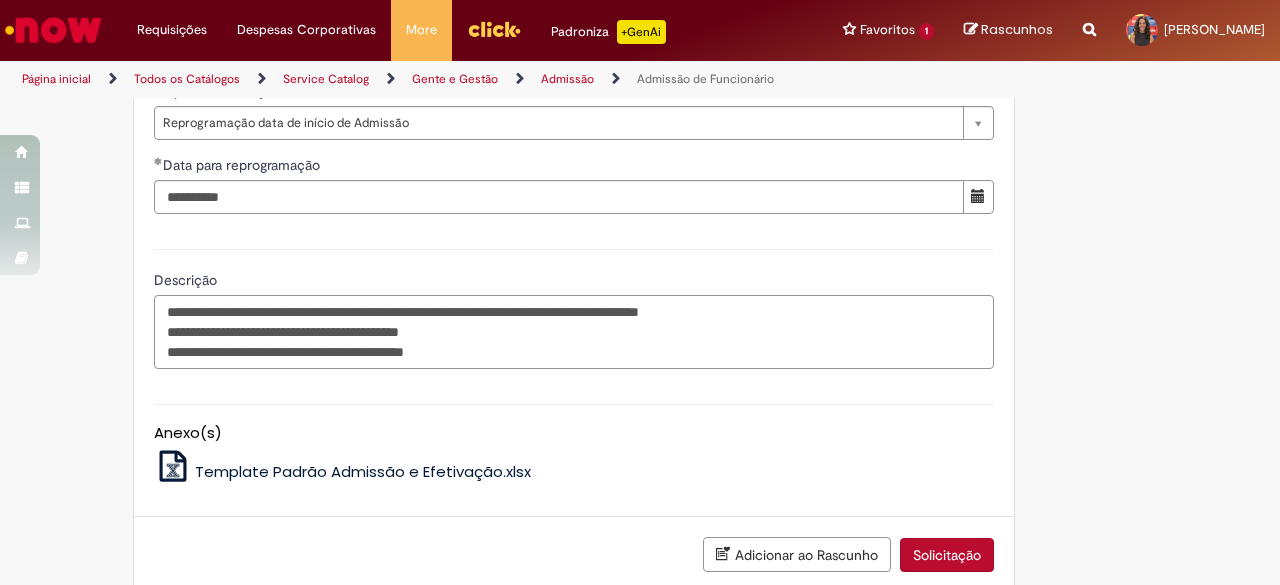 scroll, scrollTop: 1200, scrollLeft: 0, axis: vertical 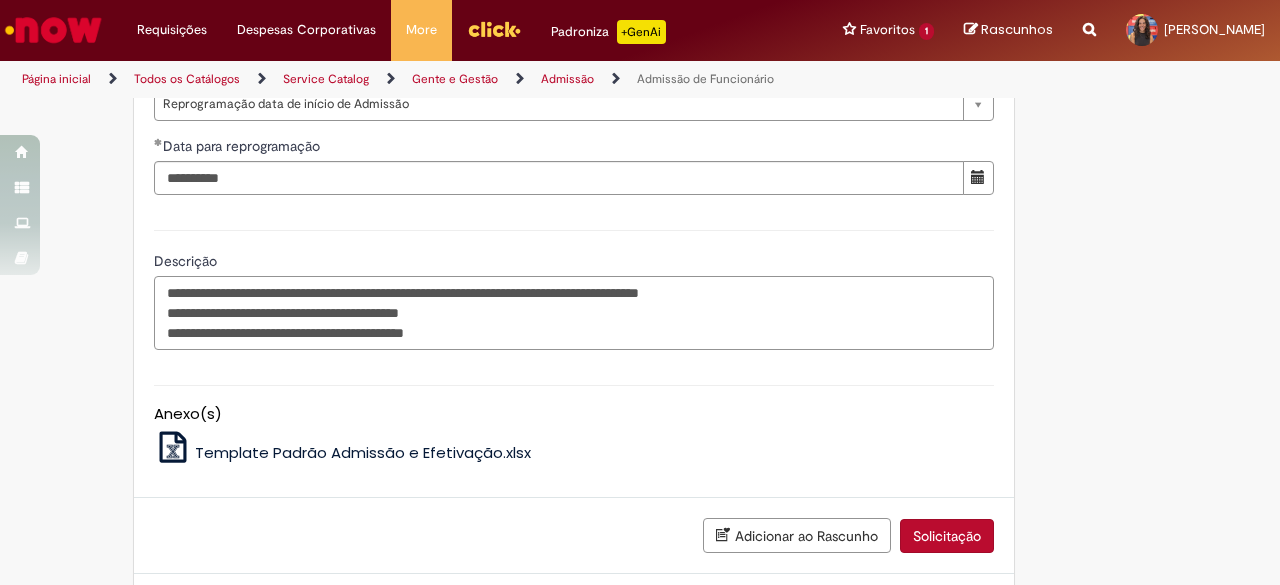 drag, startPoint x: 171, startPoint y: 346, endPoint x: 403, endPoint y: 357, distance: 232.26064 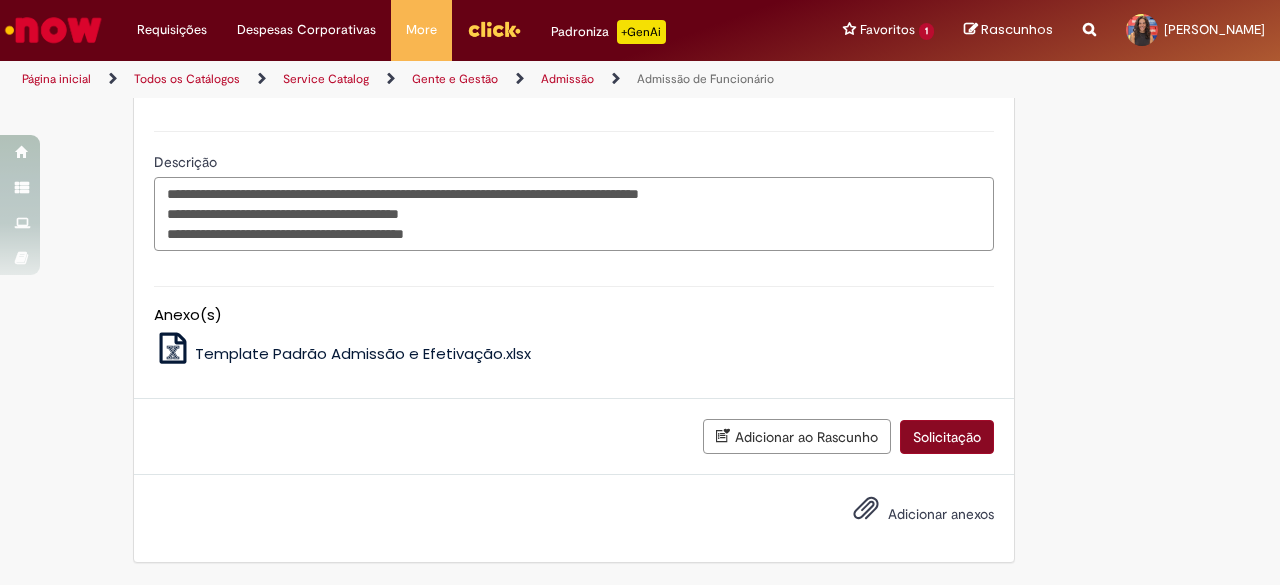 type on "**********" 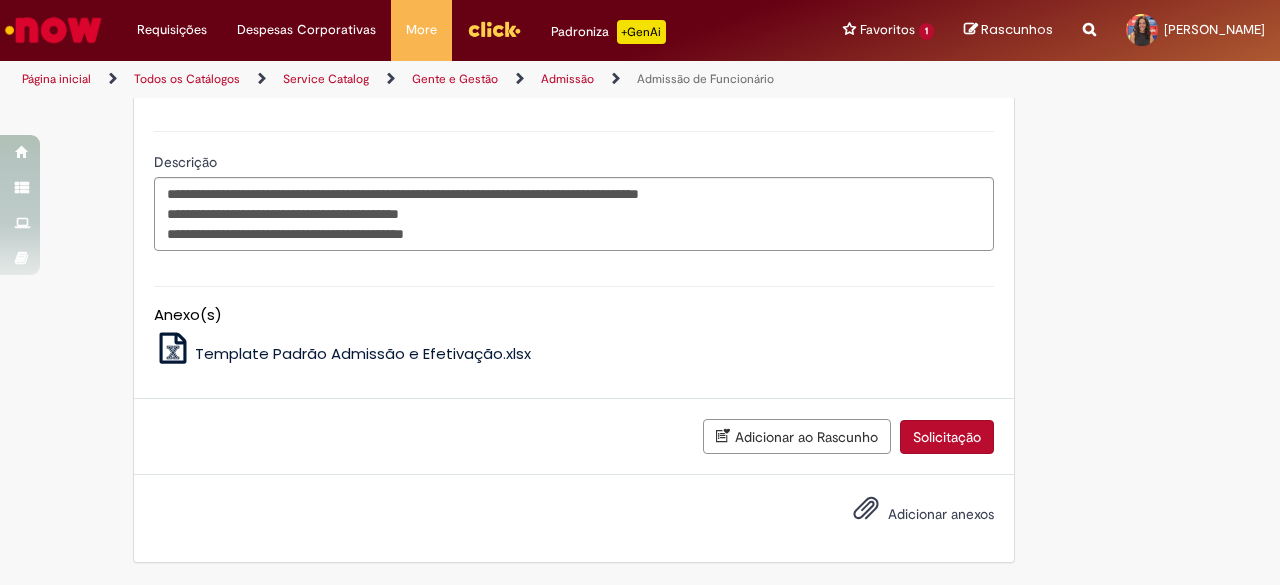 click on "Solicitação" at bounding box center [947, 437] 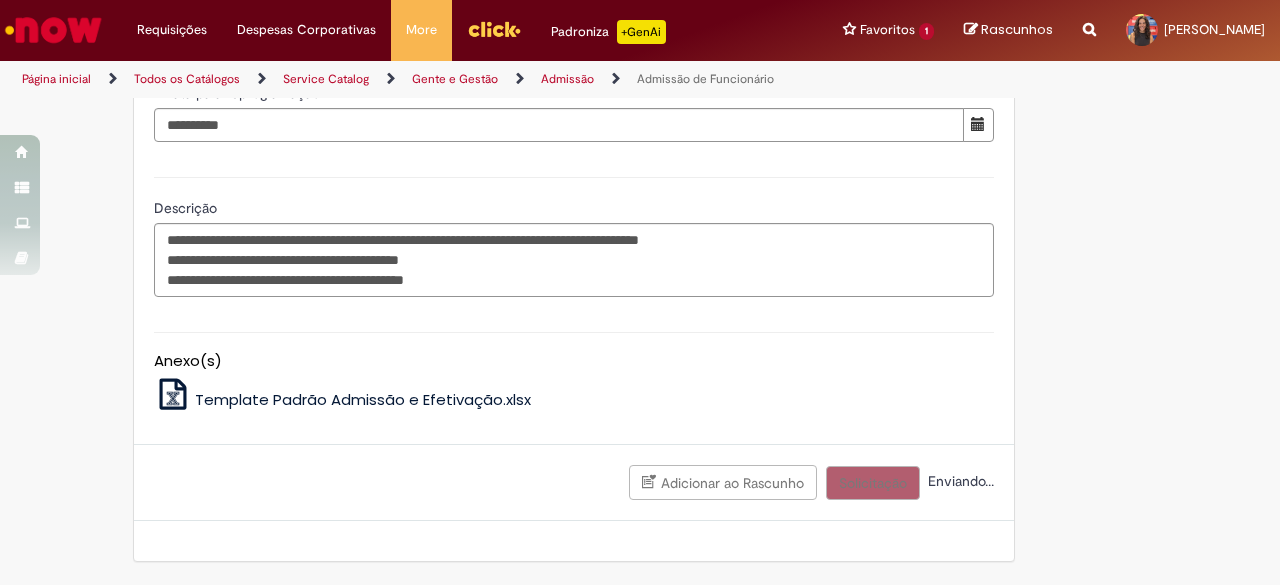 scroll, scrollTop: 1303, scrollLeft: 0, axis: vertical 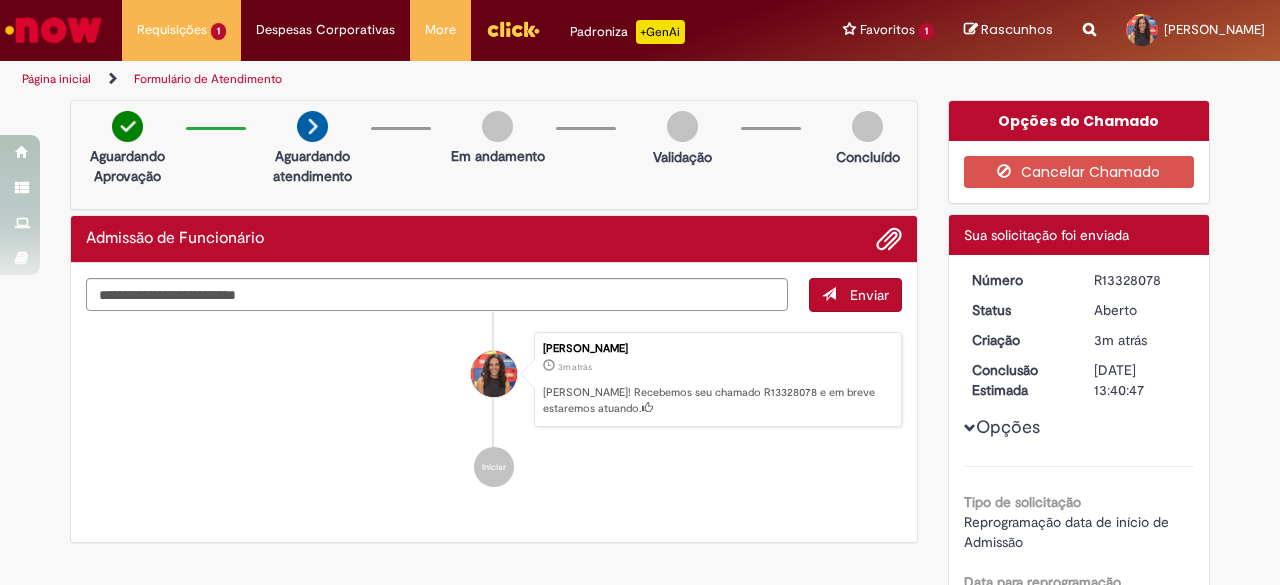 drag, startPoint x: 526, startPoint y: 179, endPoint x: 640, endPoint y: 198, distance: 115.57249 